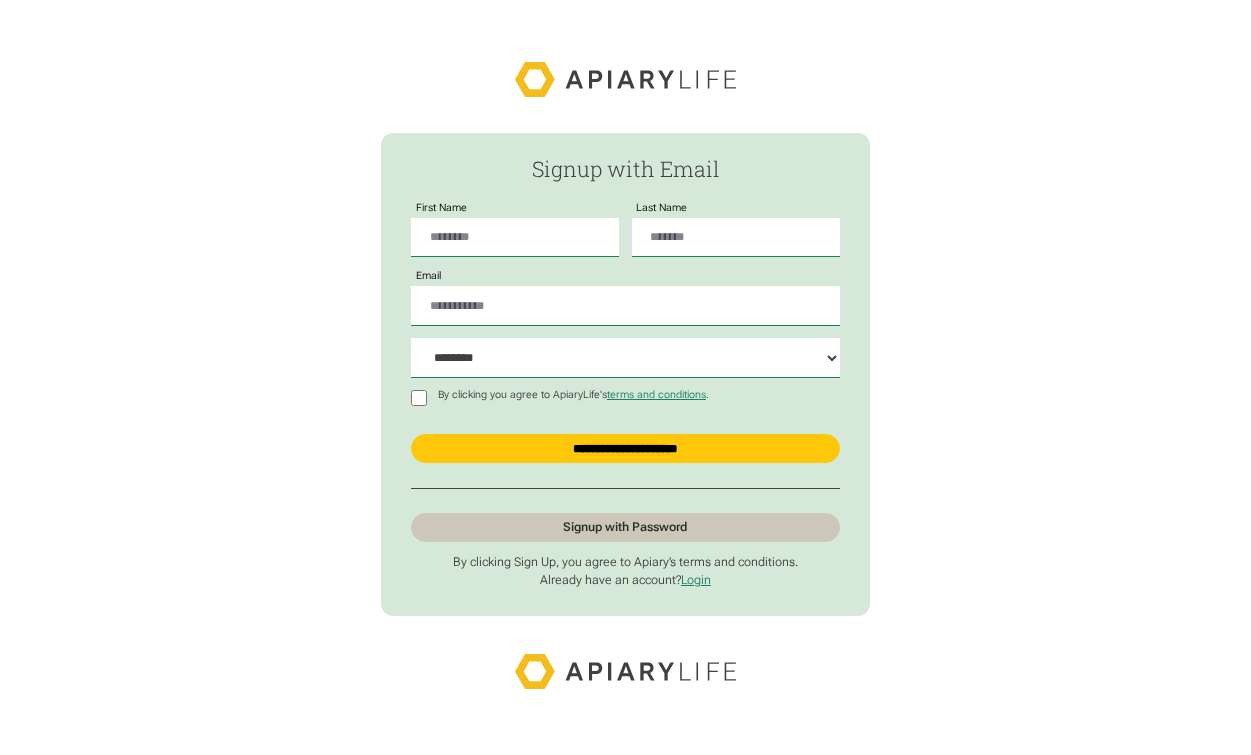 scroll, scrollTop: 0, scrollLeft: 0, axis: both 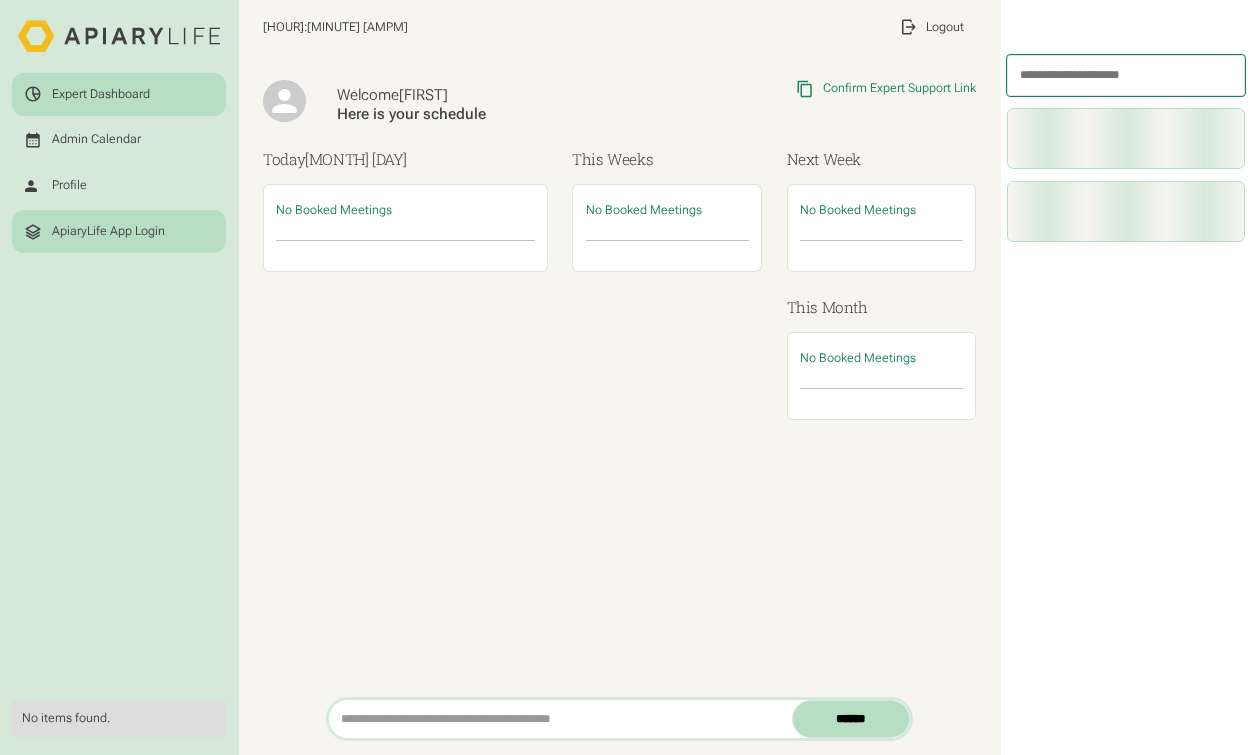 click on "ApiaryLife App Login" at bounding box center [108, 231] 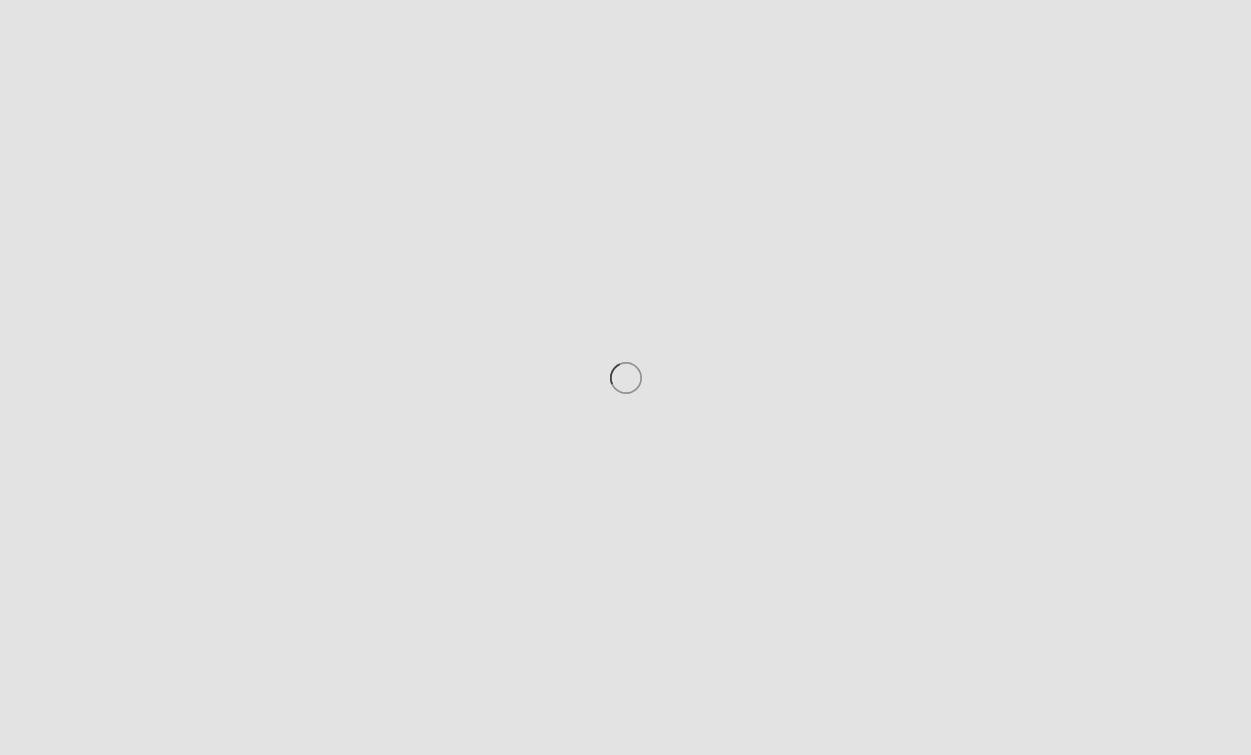 scroll, scrollTop: 0, scrollLeft: 0, axis: both 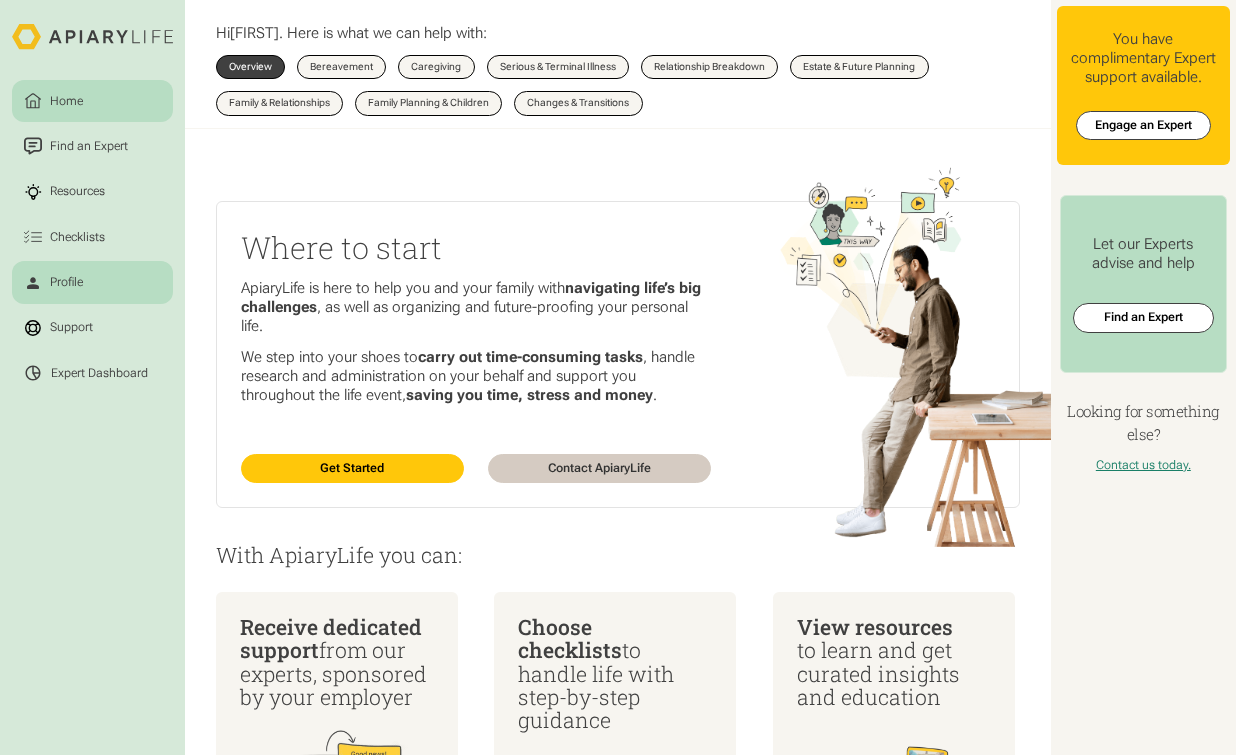 click on "Profile" at bounding box center (66, 283) 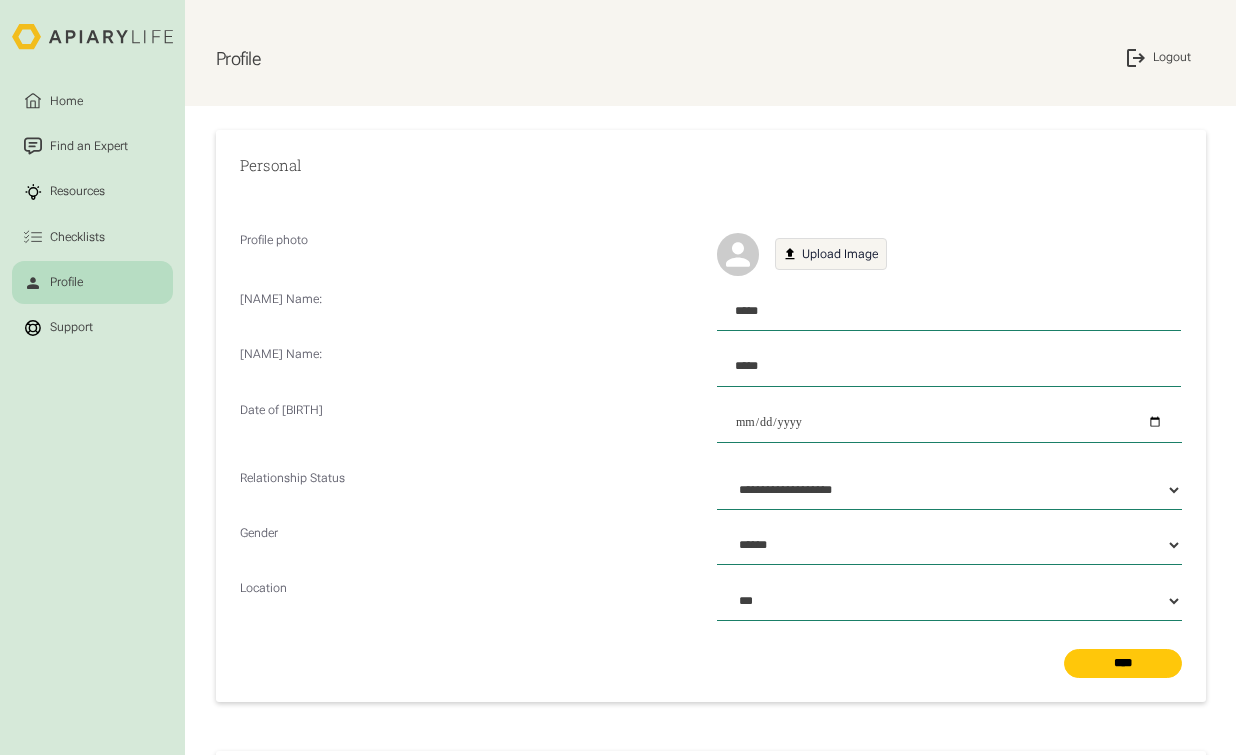 scroll, scrollTop: 0, scrollLeft: 0, axis: both 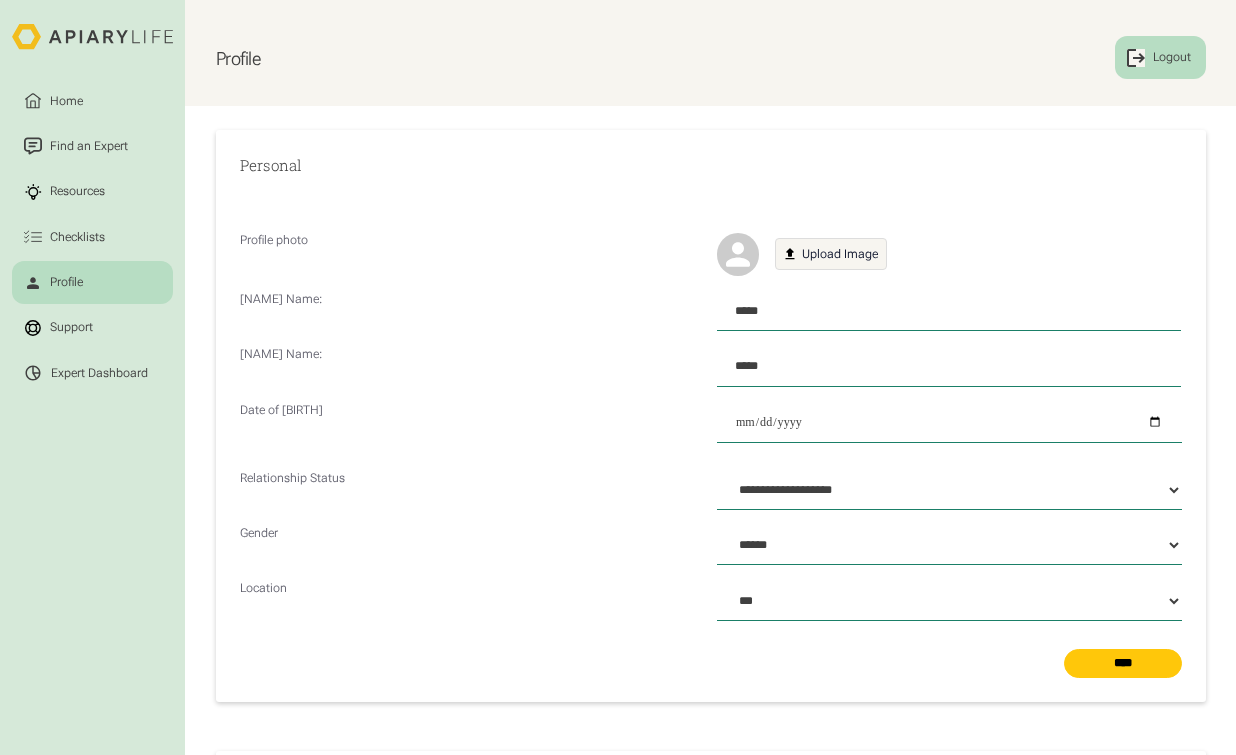 click on "Logout" at bounding box center [1160, 57] 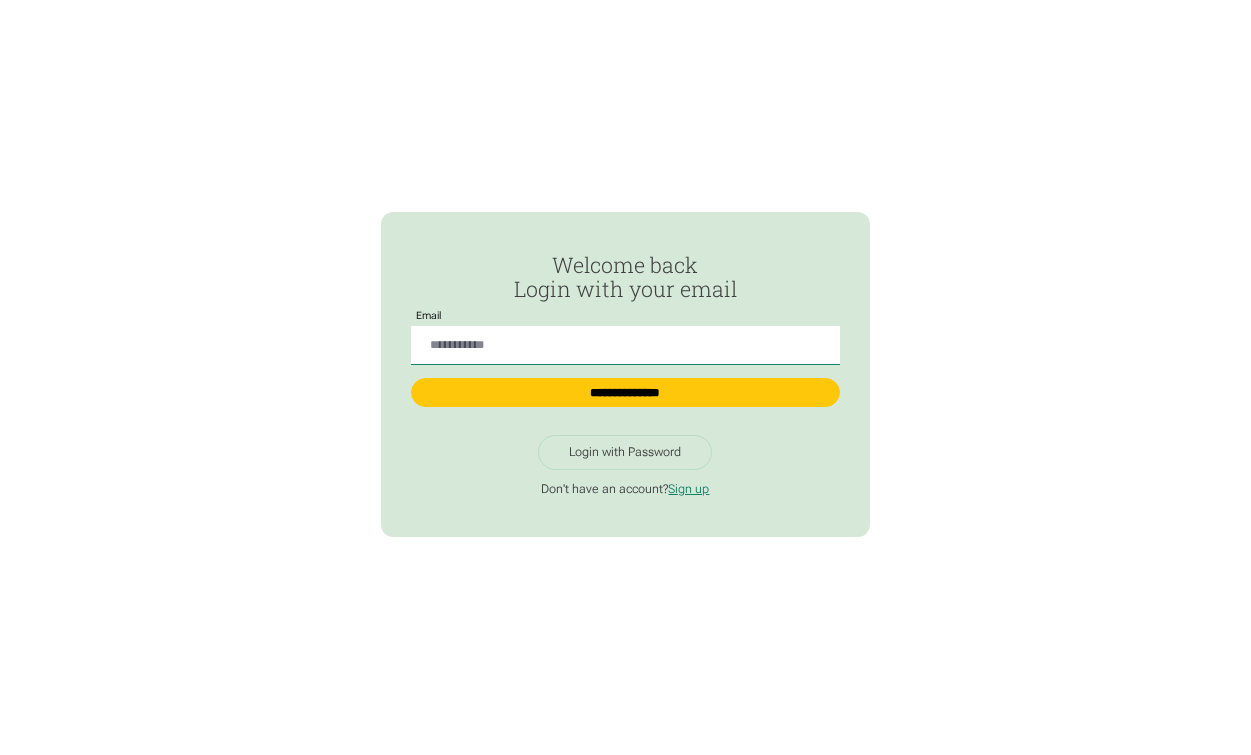 scroll, scrollTop: 0, scrollLeft: 0, axis: both 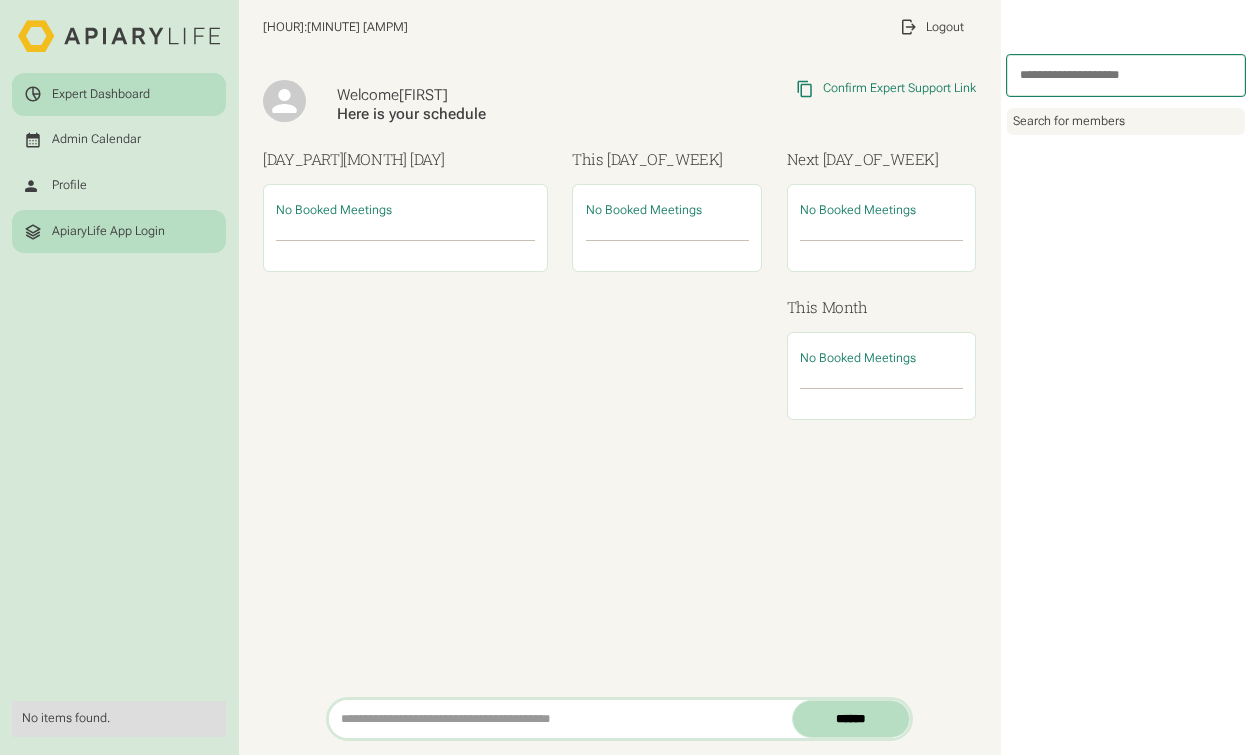 click on "ApiaryLife App Login" at bounding box center (108, 231) 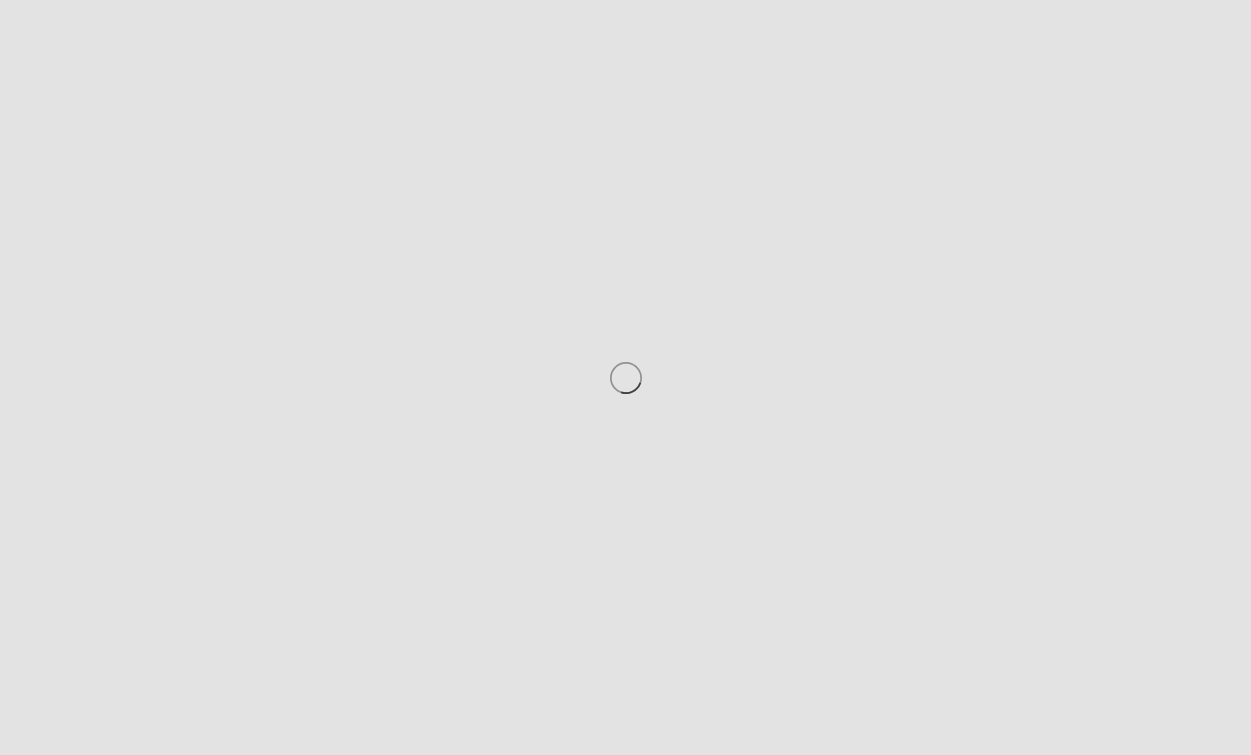 scroll, scrollTop: 0, scrollLeft: 0, axis: both 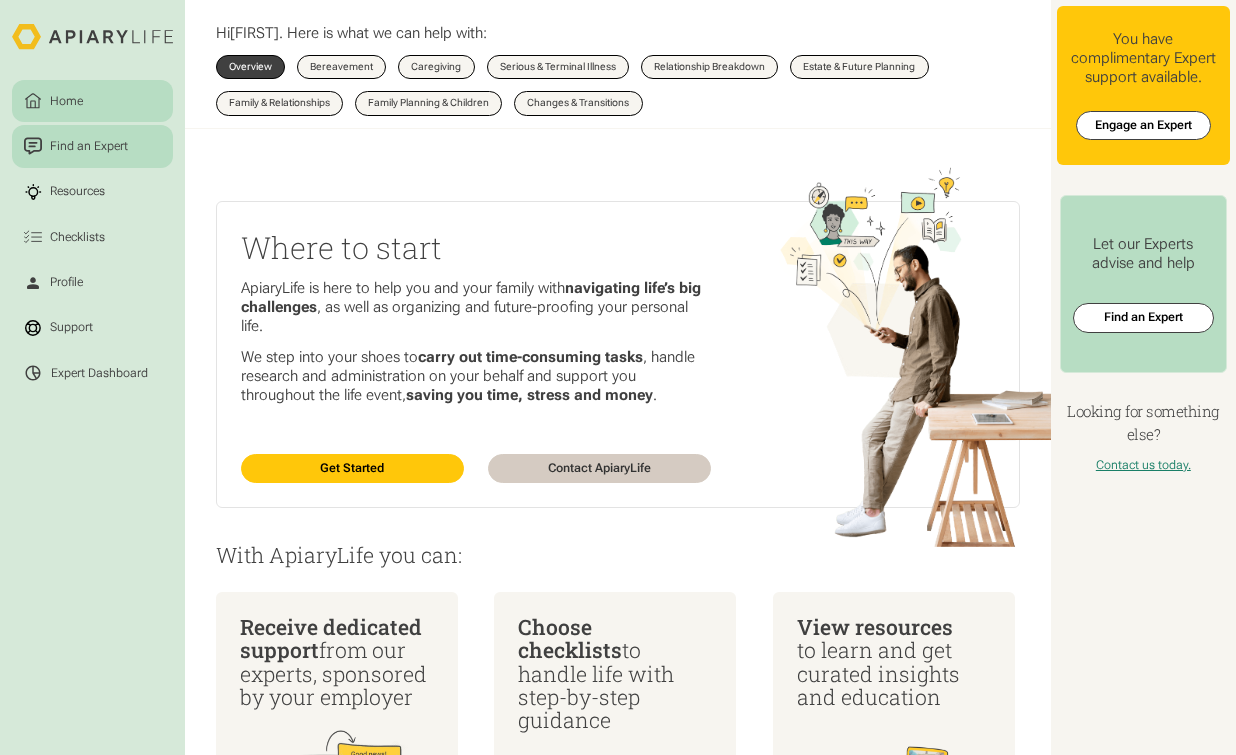 click on "Find an Expert" at bounding box center [89, 146] 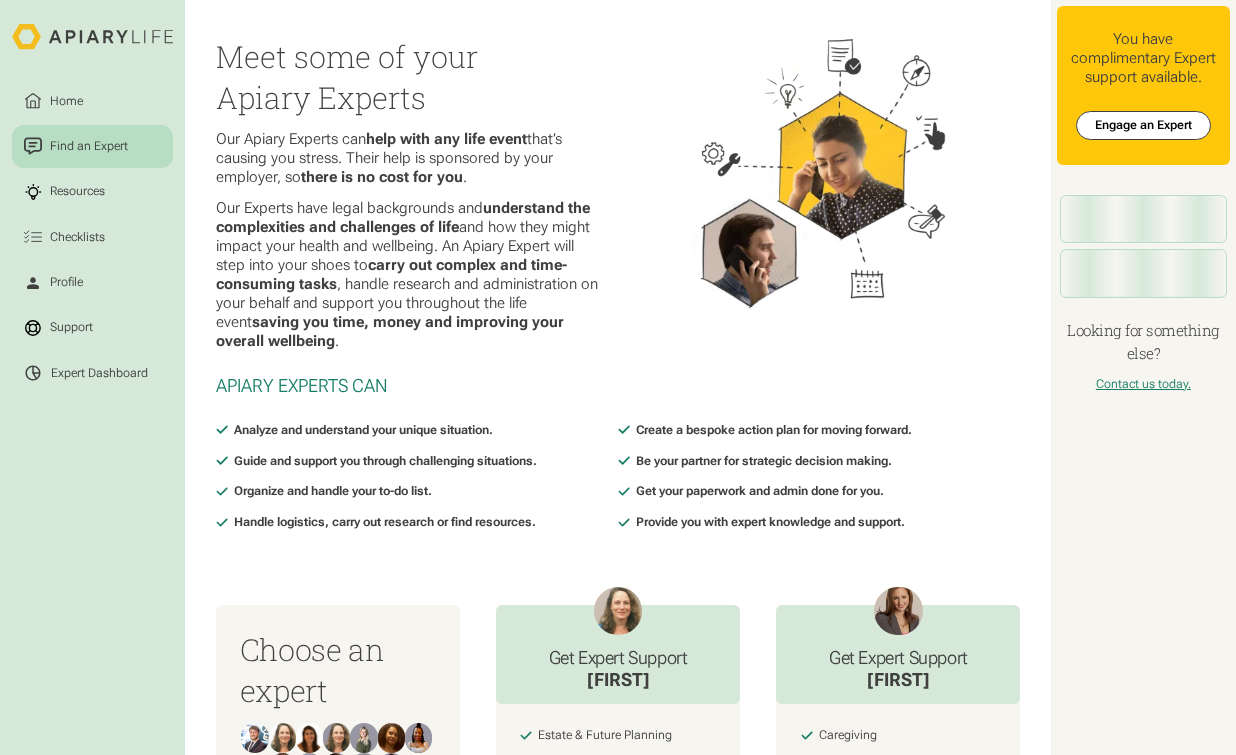 scroll, scrollTop: 0, scrollLeft: 0, axis: both 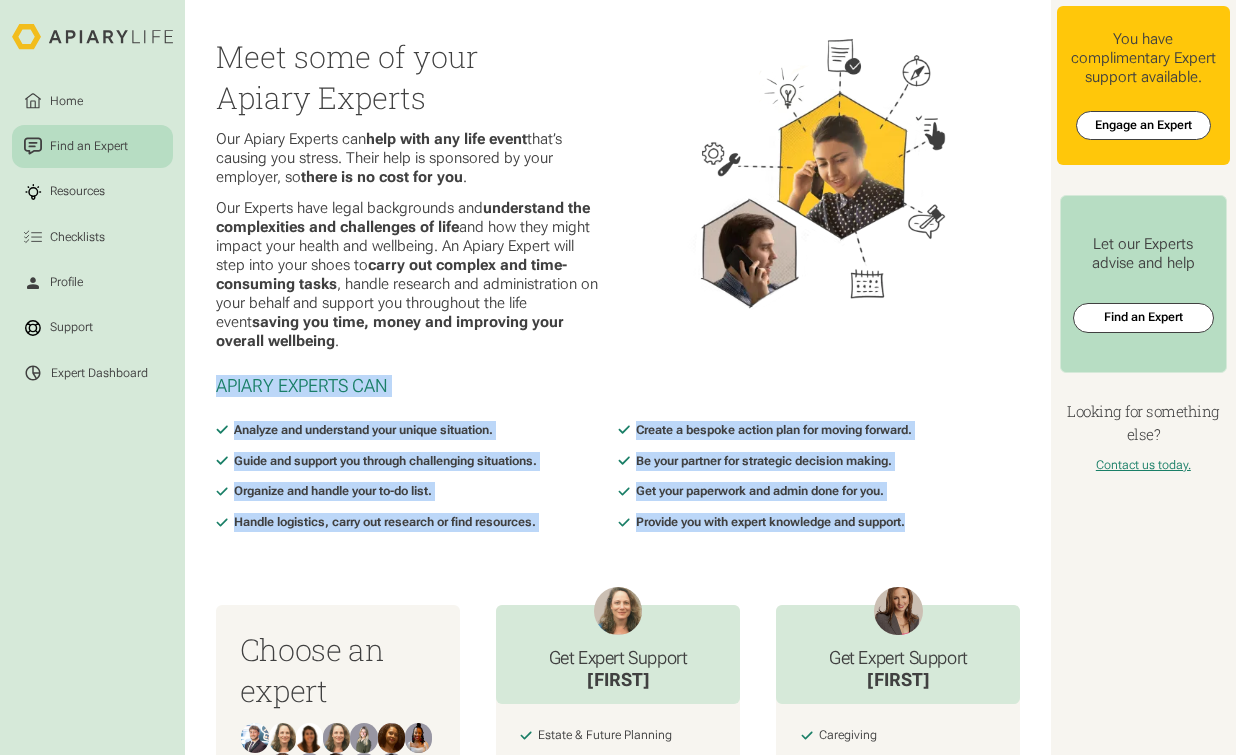 drag, startPoint x: 215, startPoint y: 390, endPoint x: 975, endPoint y: 547, distance: 776.04706 